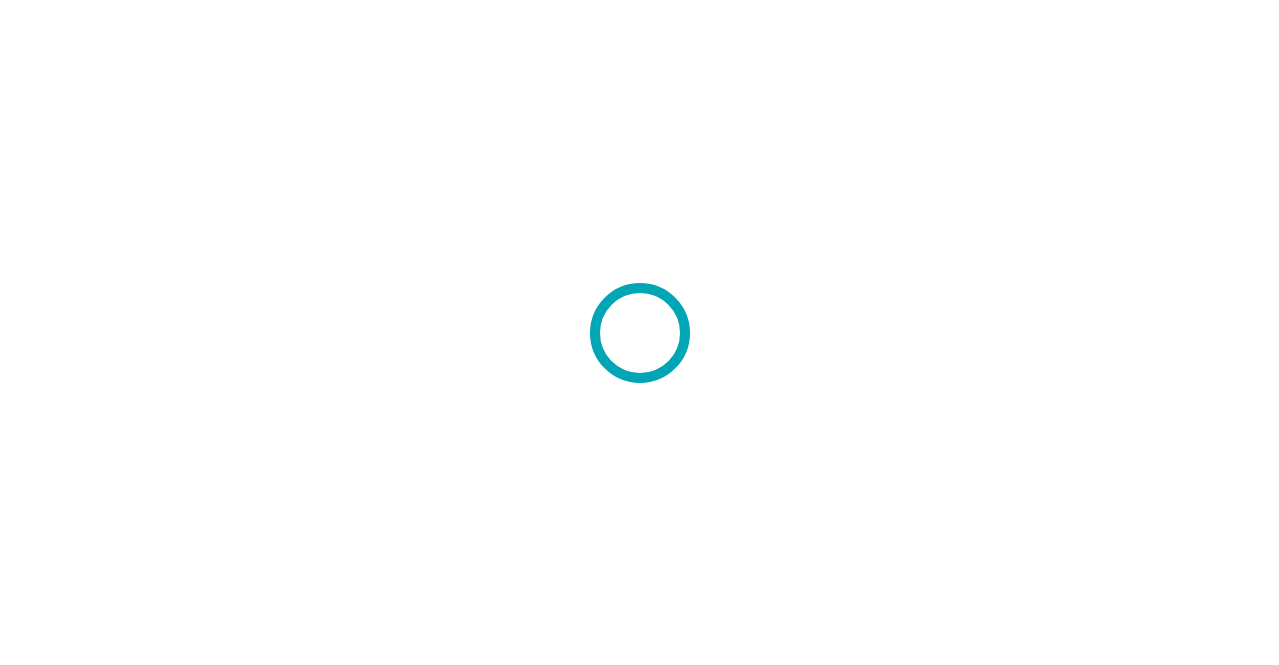 scroll, scrollTop: 0, scrollLeft: 0, axis: both 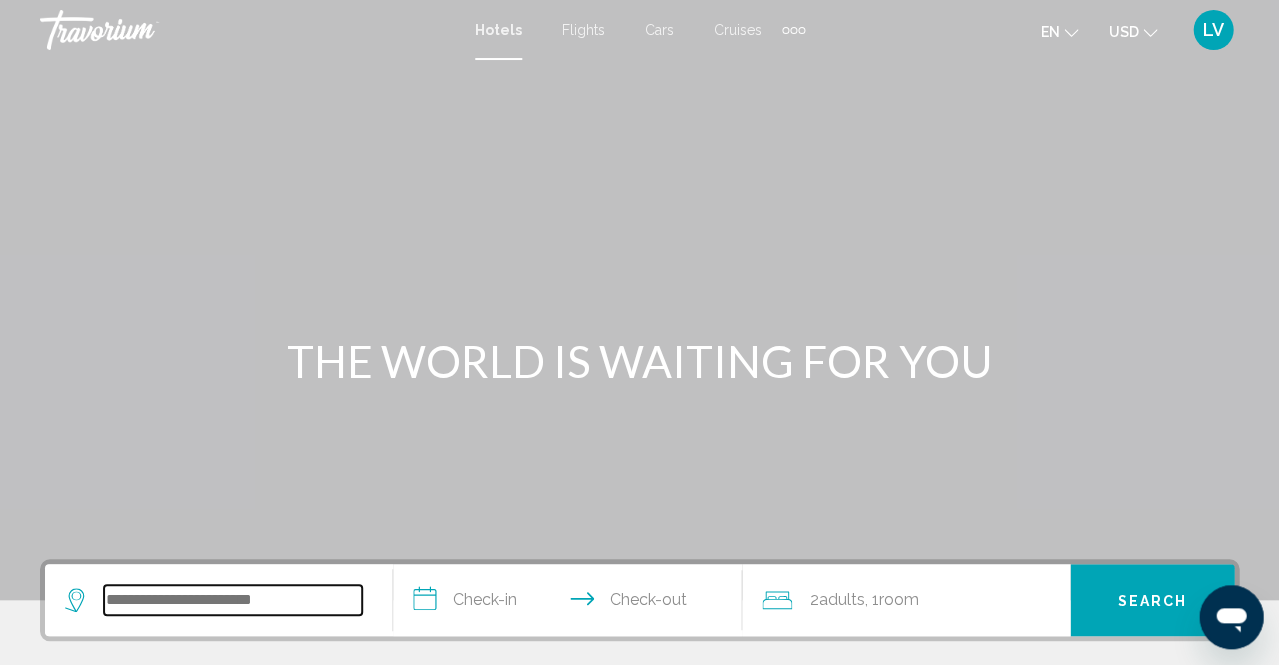 click at bounding box center [233, 600] 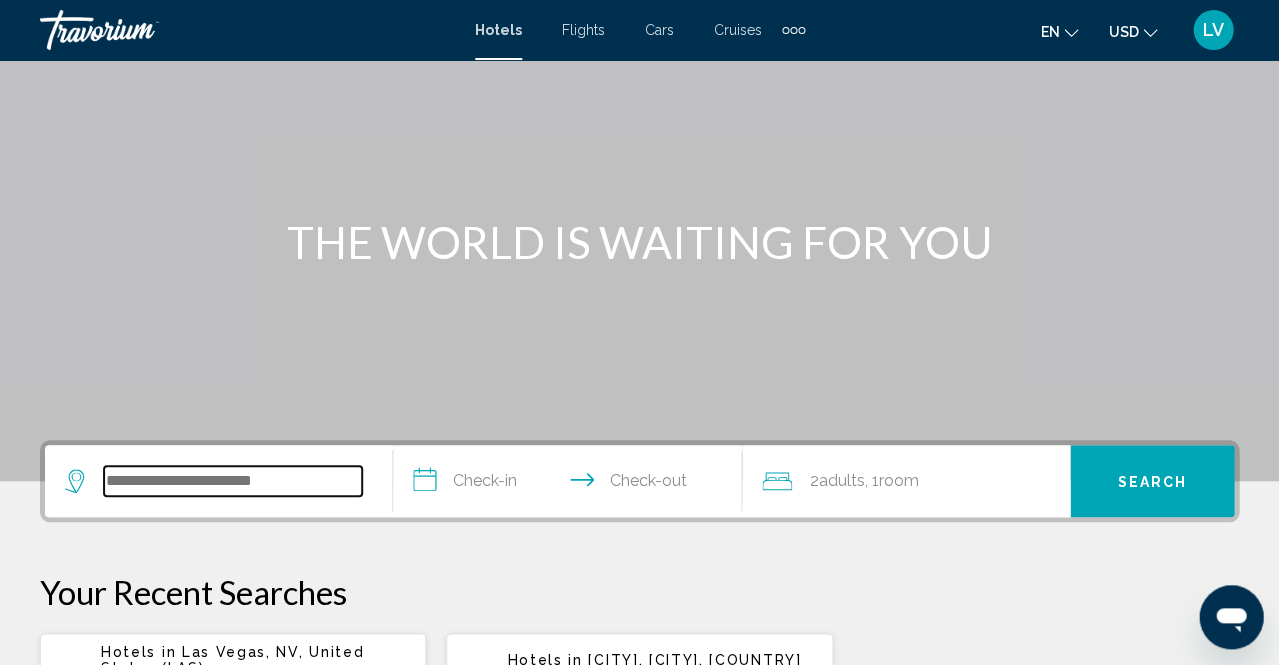 scroll, scrollTop: 117, scrollLeft: 0, axis: vertical 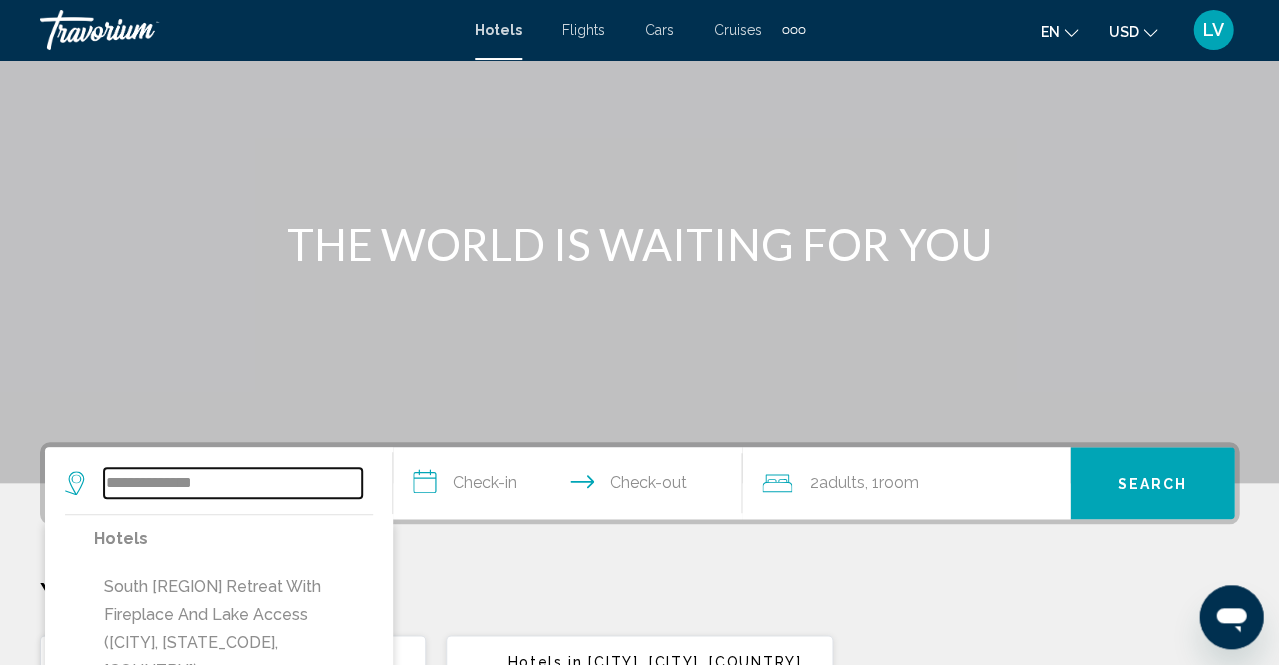 type on "**********" 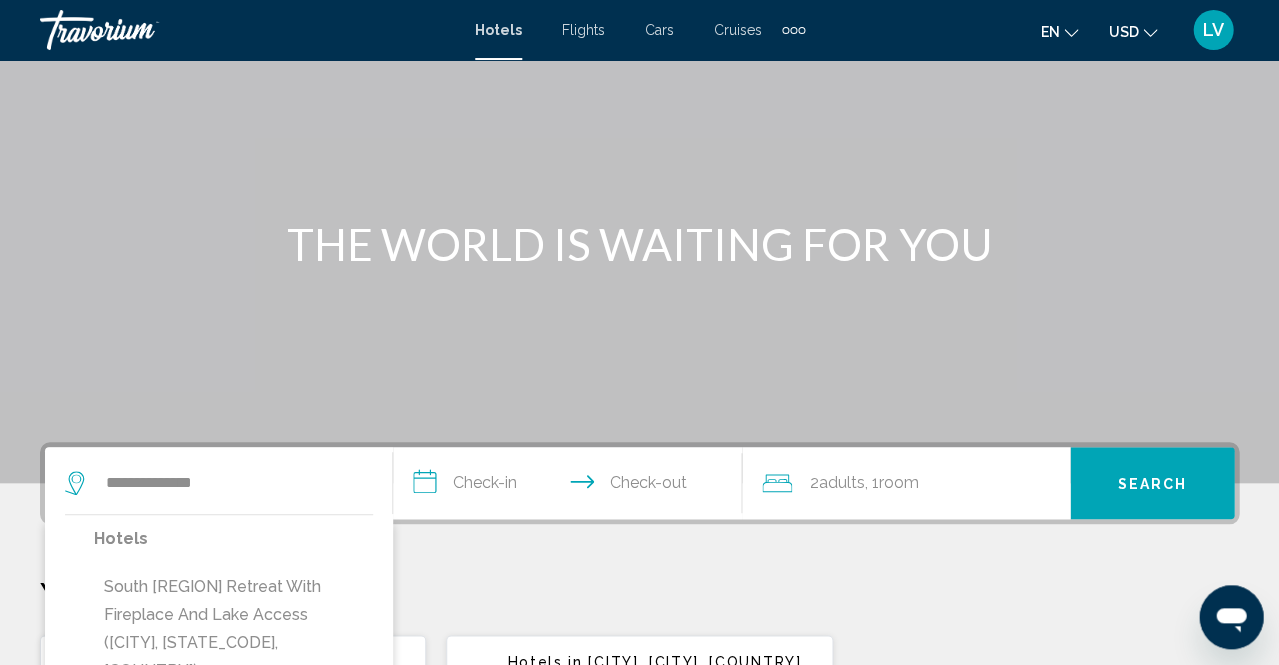 drag, startPoint x: 250, startPoint y: 473, endPoint x: 422, endPoint y: 485, distance: 172.41809 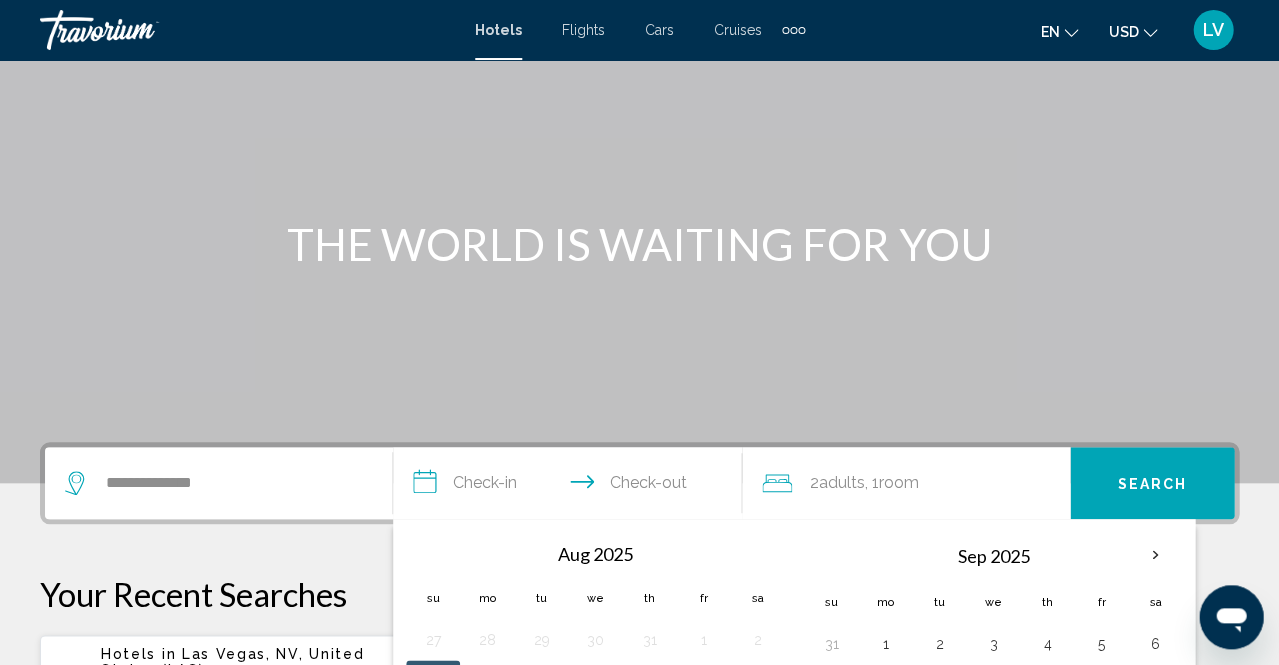 scroll, scrollTop: 493, scrollLeft: 0, axis: vertical 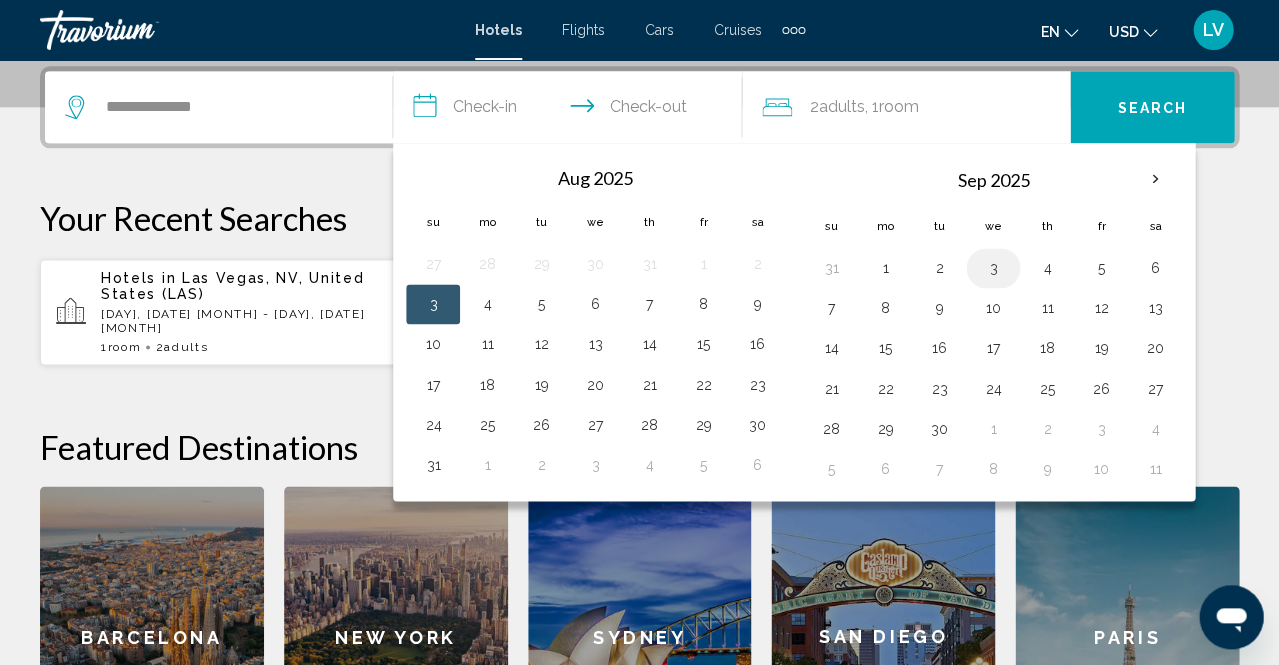 click on "3" at bounding box center (993, 268) 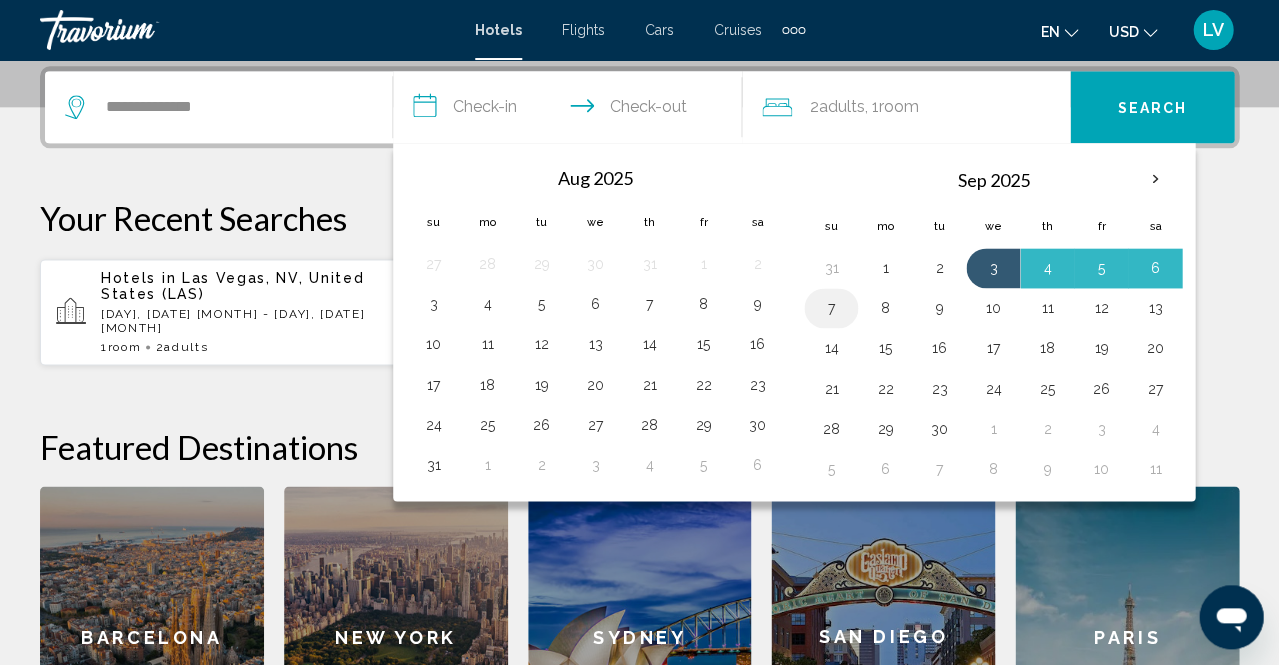 click on "7" at bounding box center [831, 308] 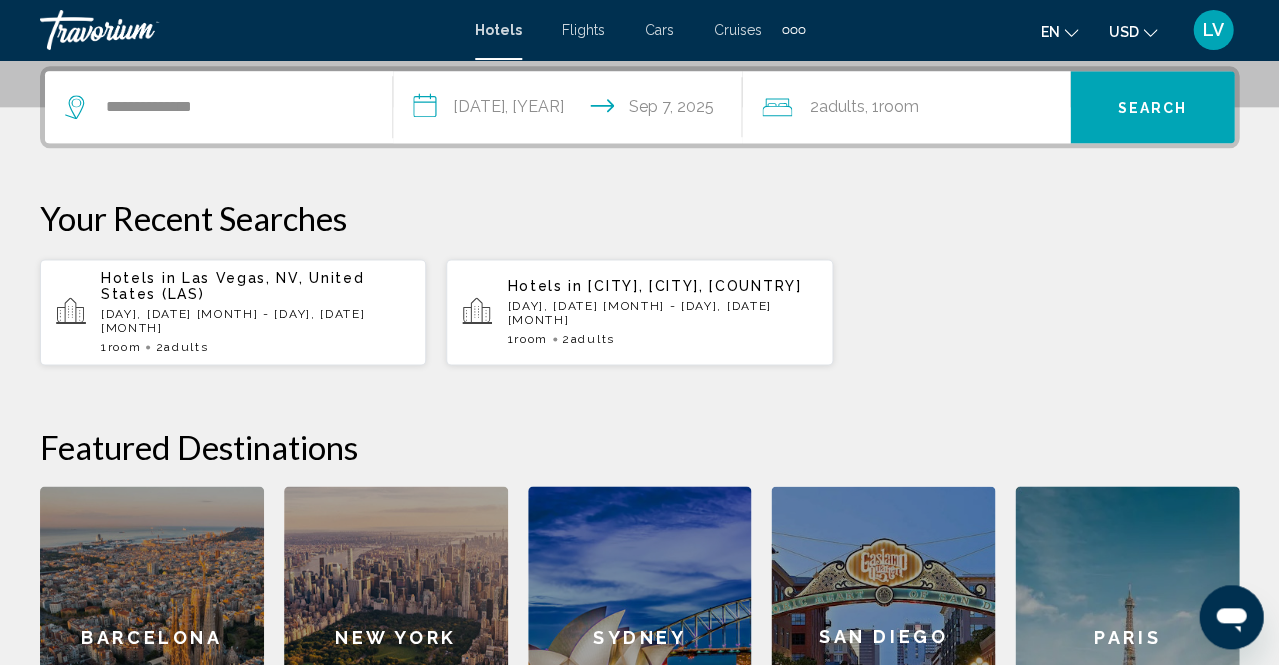 type on "**********" 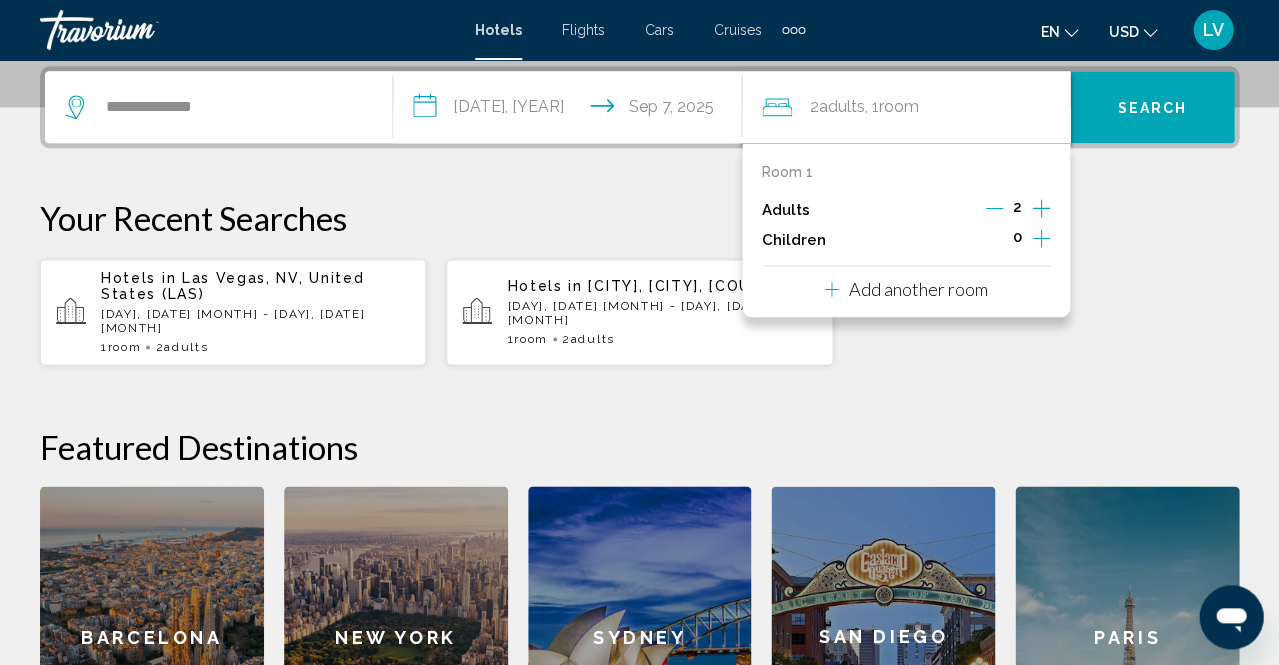 click 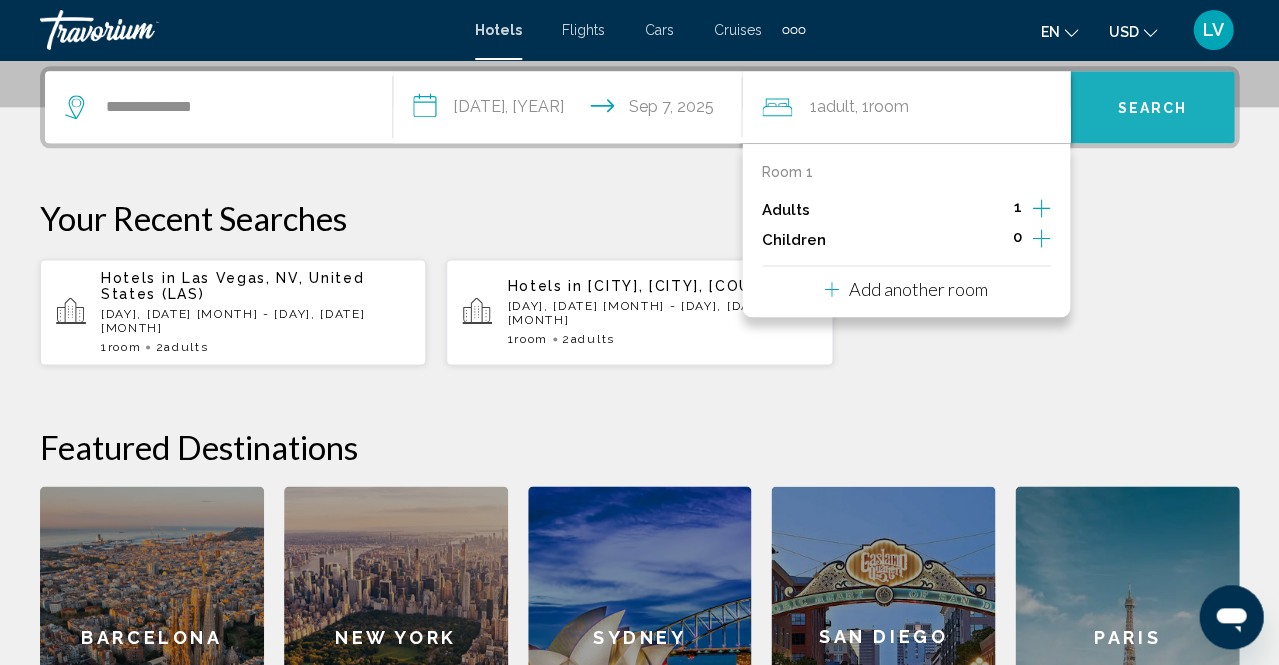 click on "Search" at bounding box center [1152, 107] 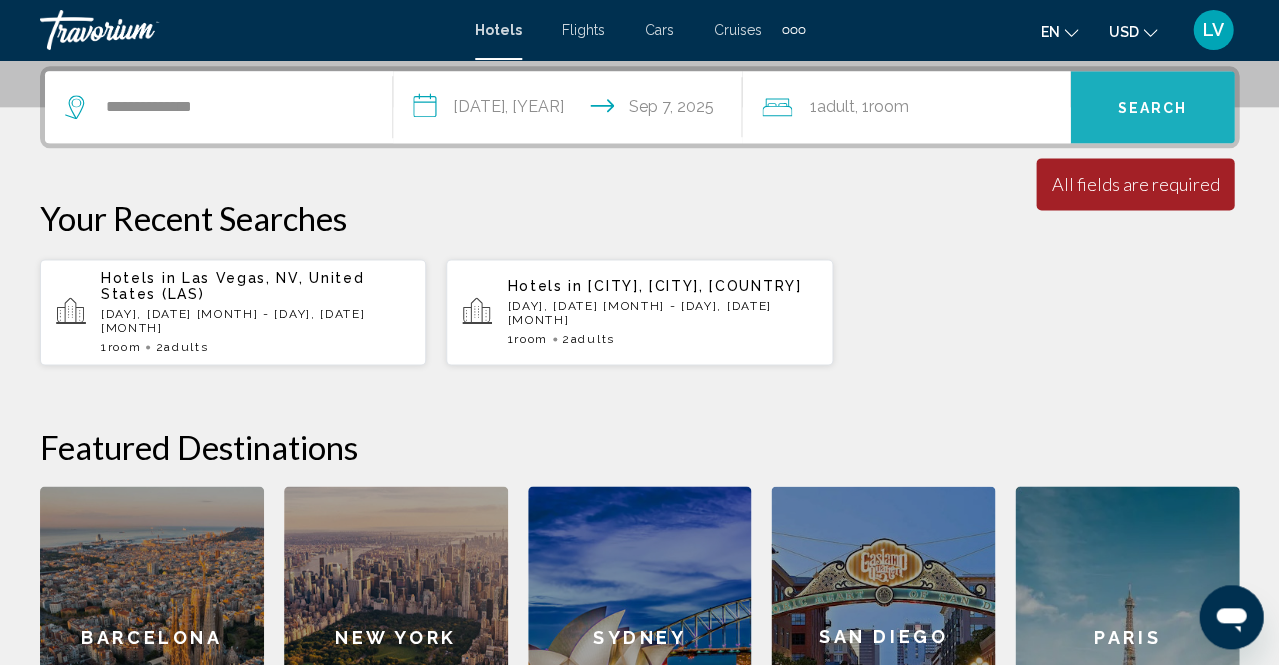 click on "Search" at bounding box center (1152, 108) 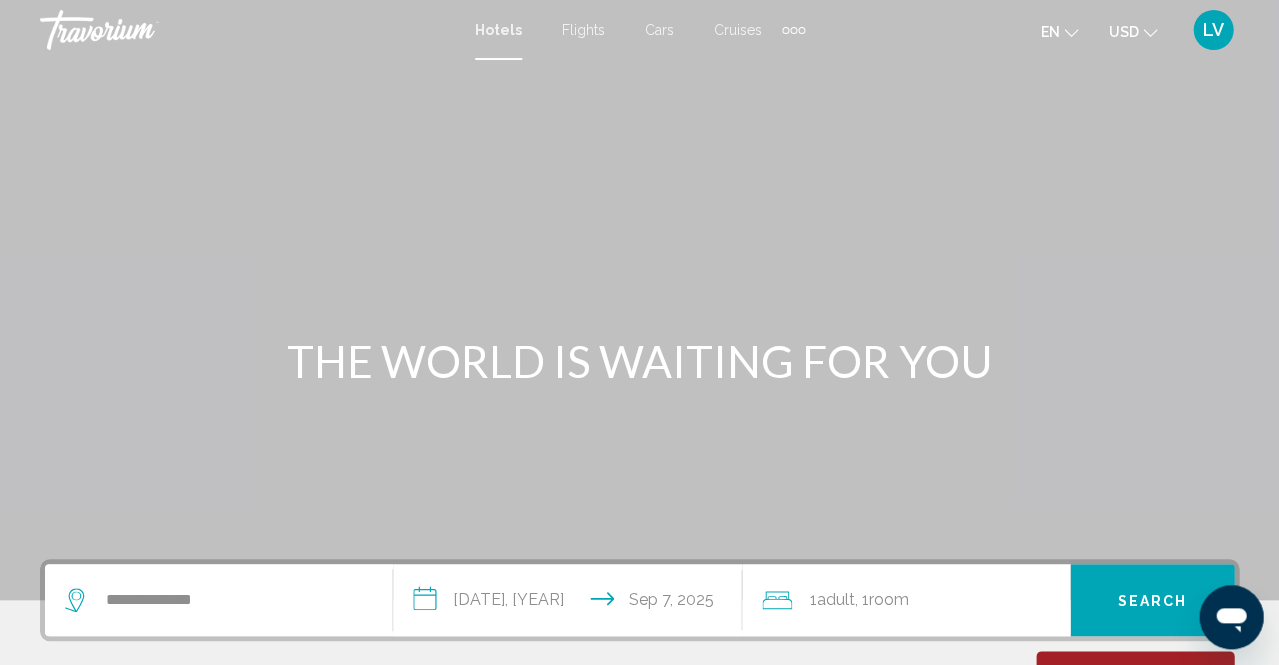 scroll, scrollTop: 0, scrollLeft: 0, axis: both 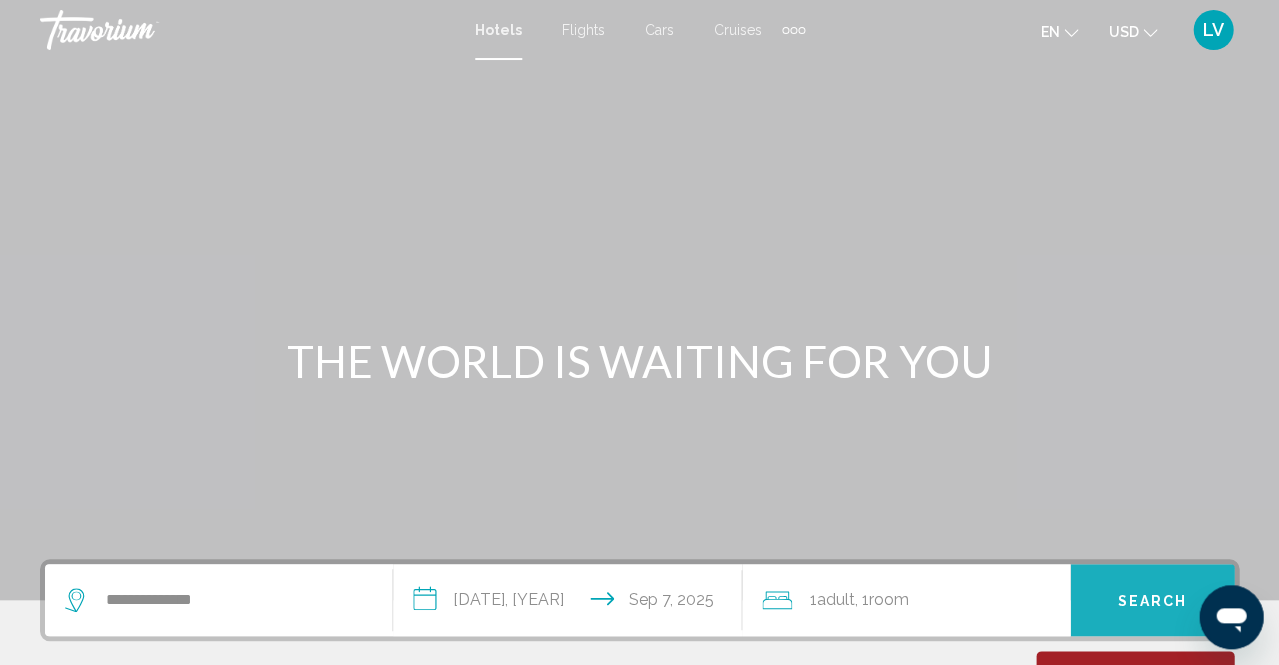 click on "Search" at bounding box center [1152, 601] 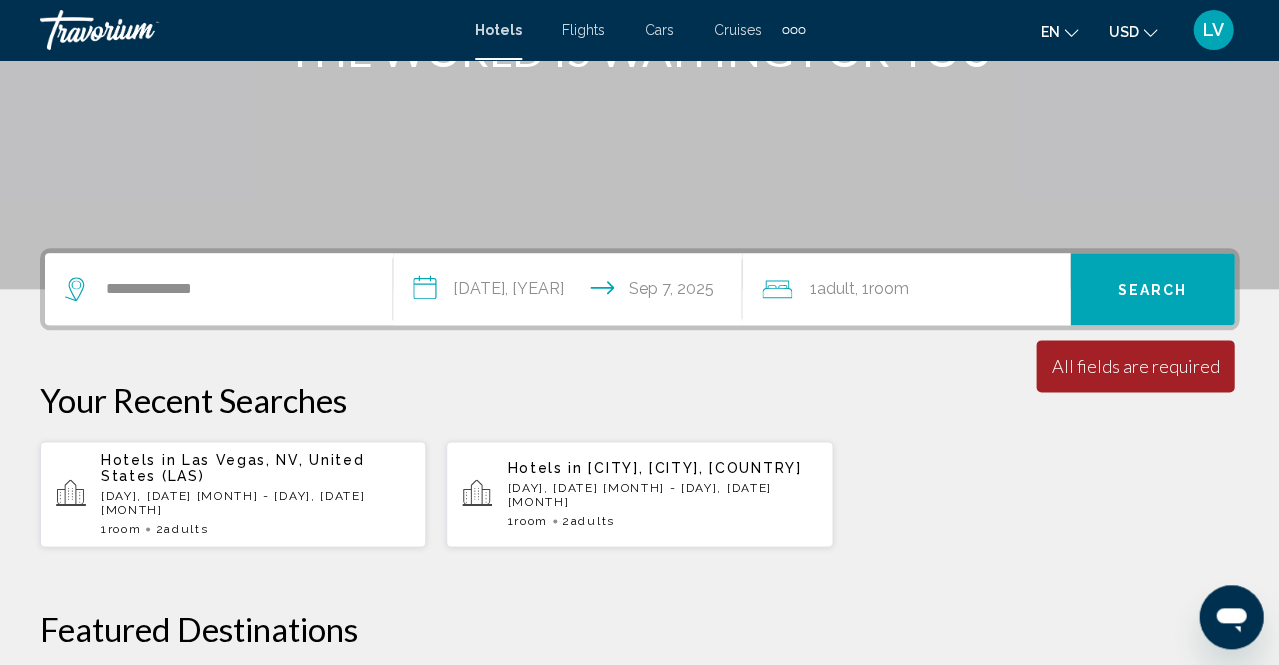 scroll, scrollTop: 315, scrollLeft: 0, axis: vertical 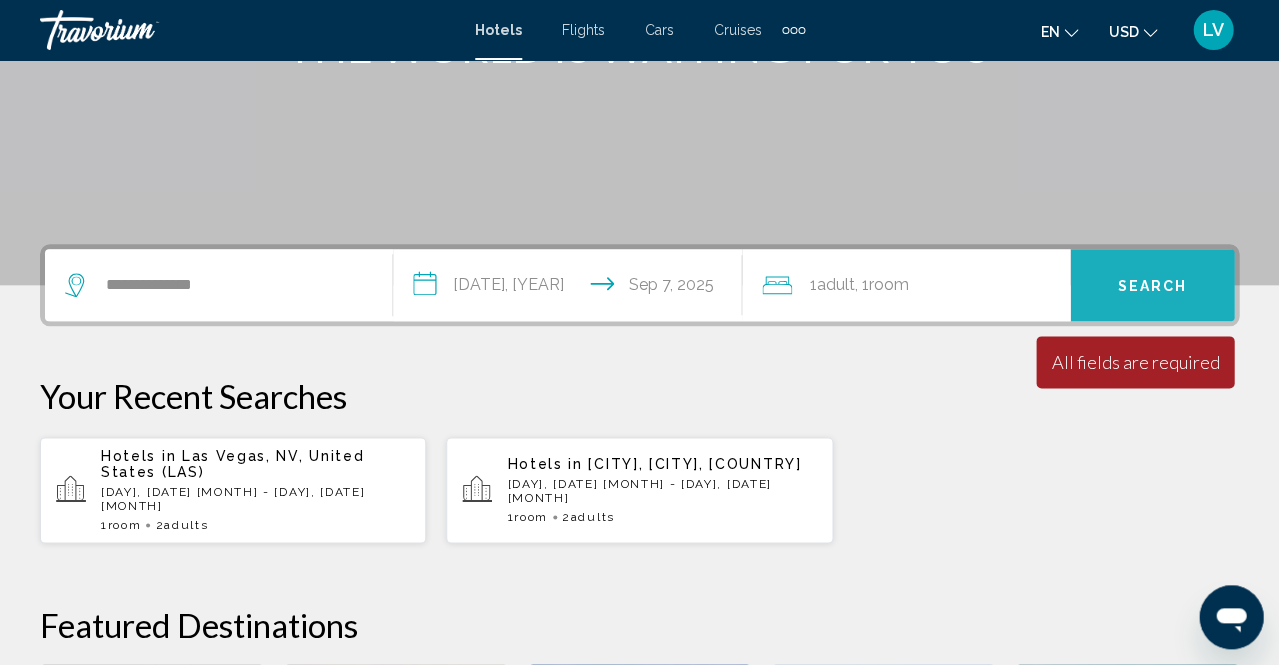 click on "Search" at bounding box center [1152, 286] 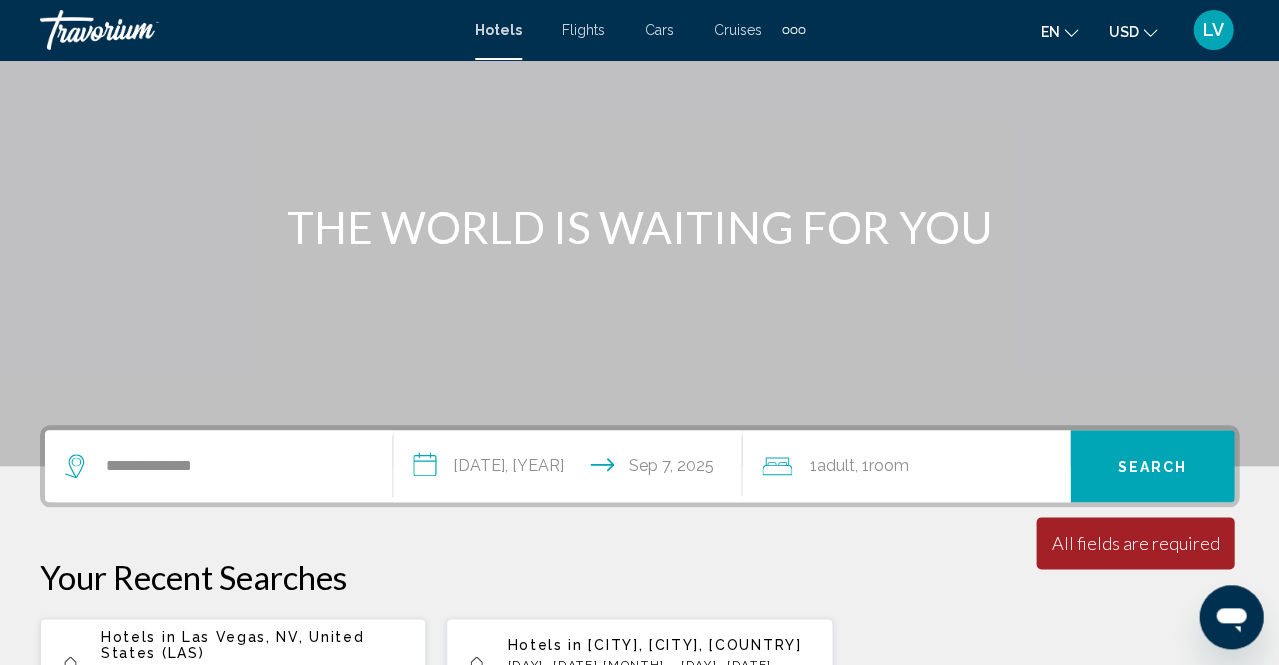 scroll, scrollTop: 135, scrollLeft: 0, axis: vertical 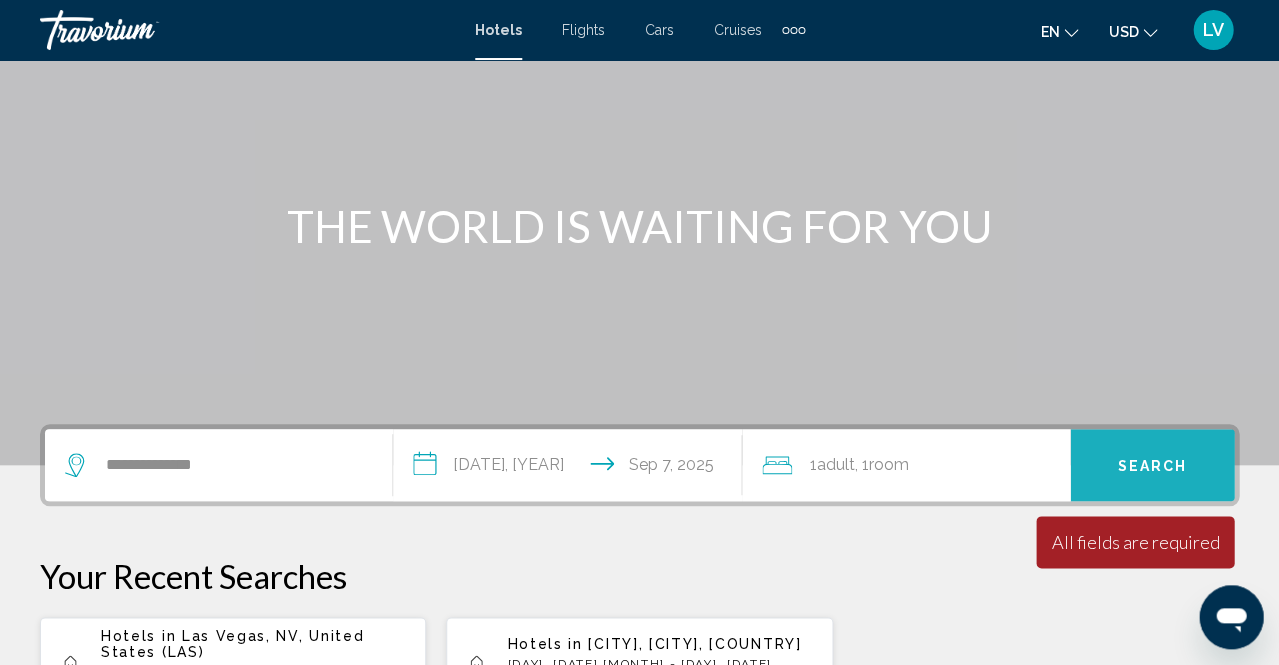 click on "Search" at bounding box center [1152, 466] 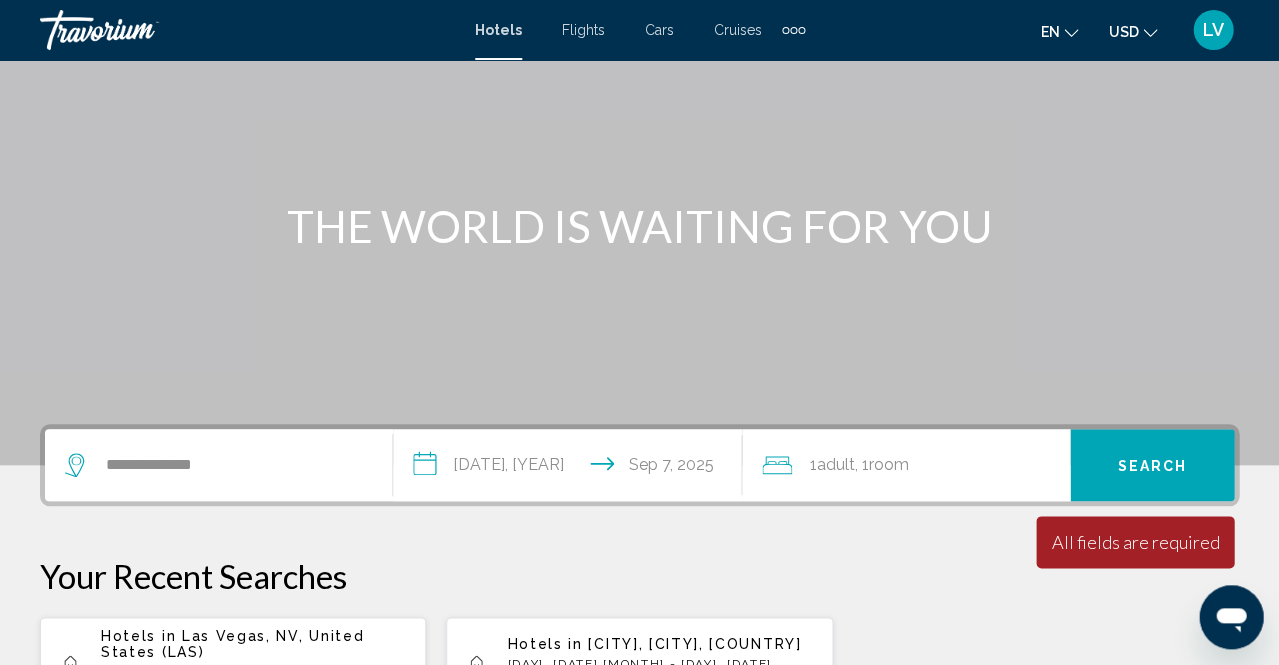 click 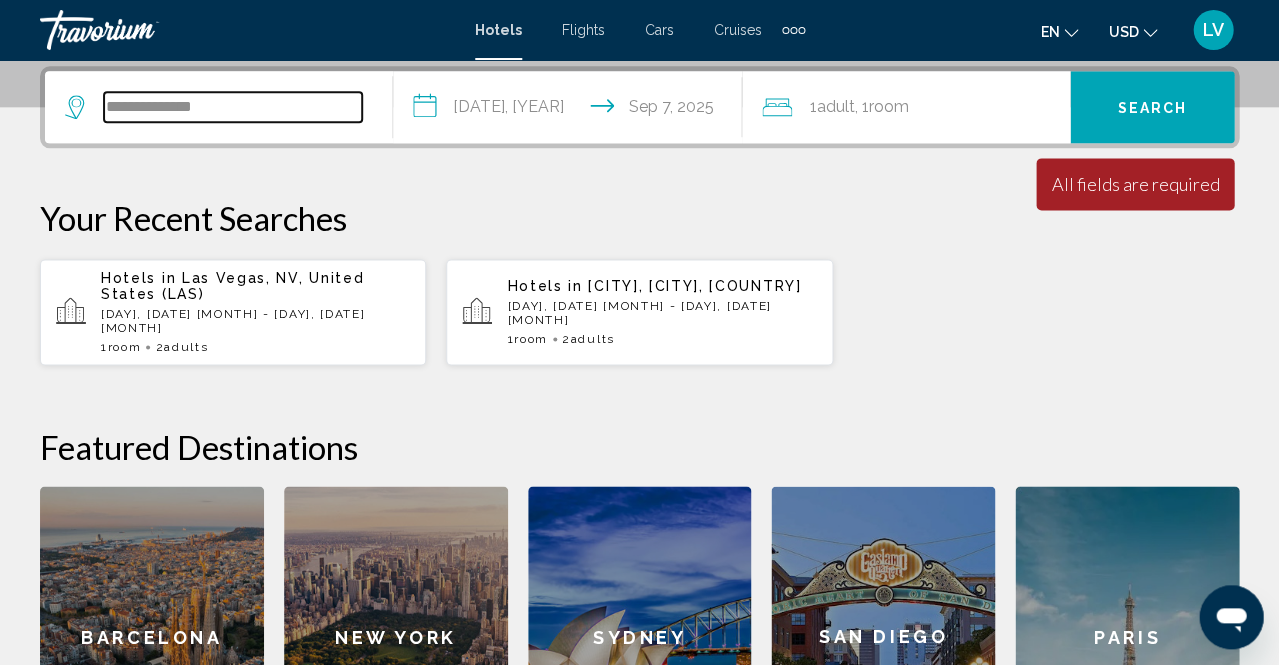 click on "**********" at bounding box center [233, 107] 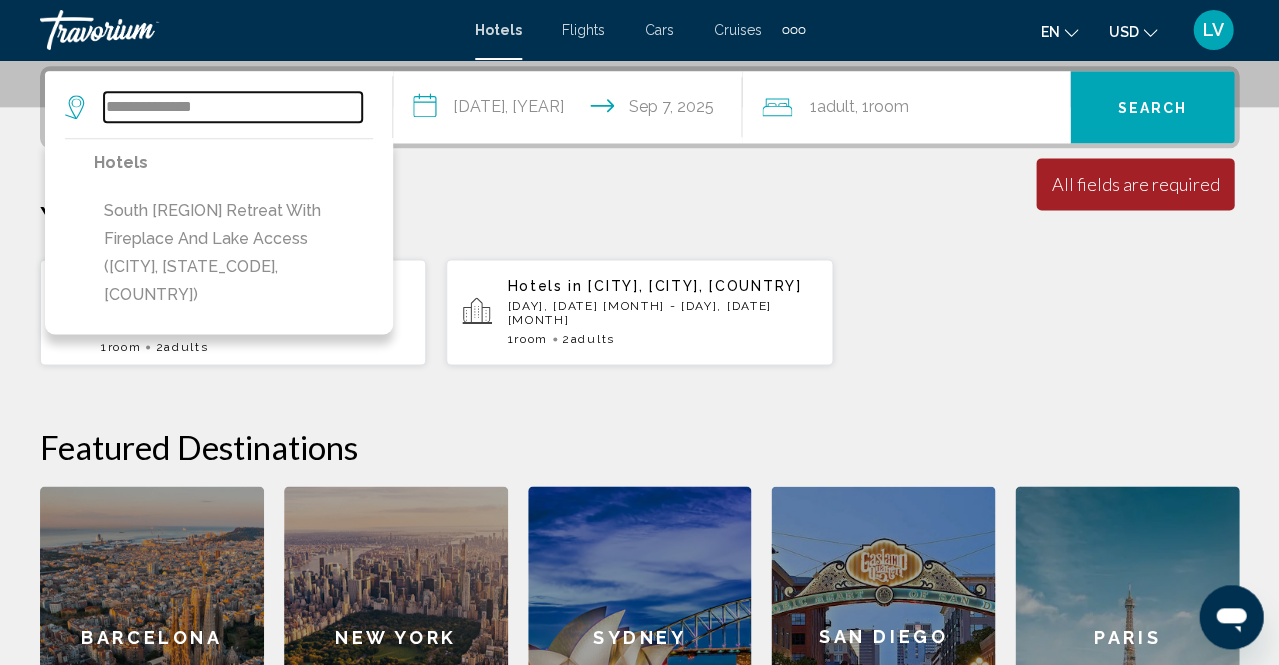 click on "**********" at bounding box center (233, 107) 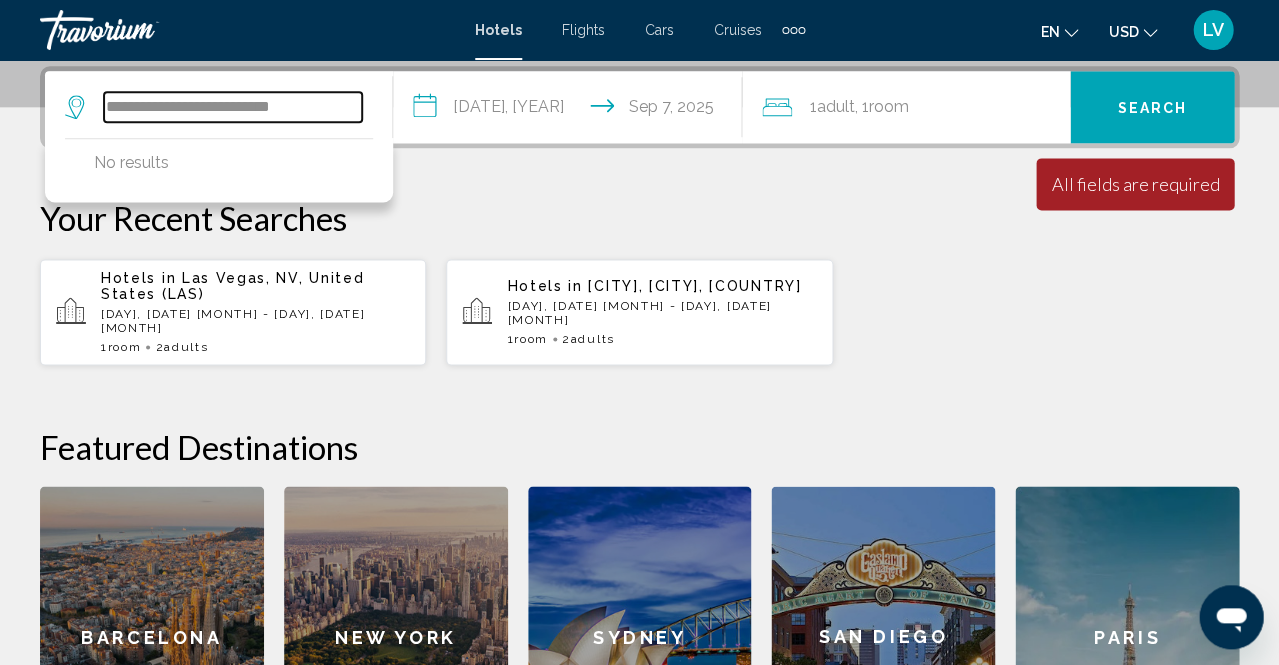 type on "**********" 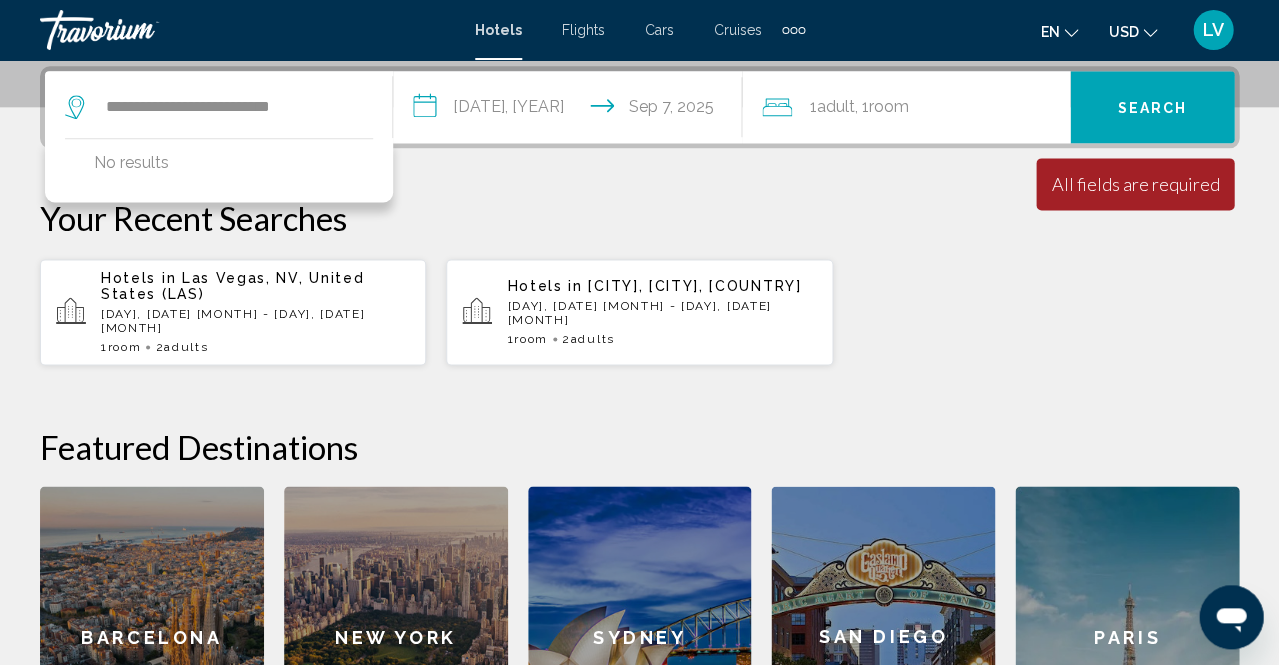 drag, startPoint x: 240, startPoint y: 106, endPoint x: 1133, endPoint y: 105, distance: 893.00055 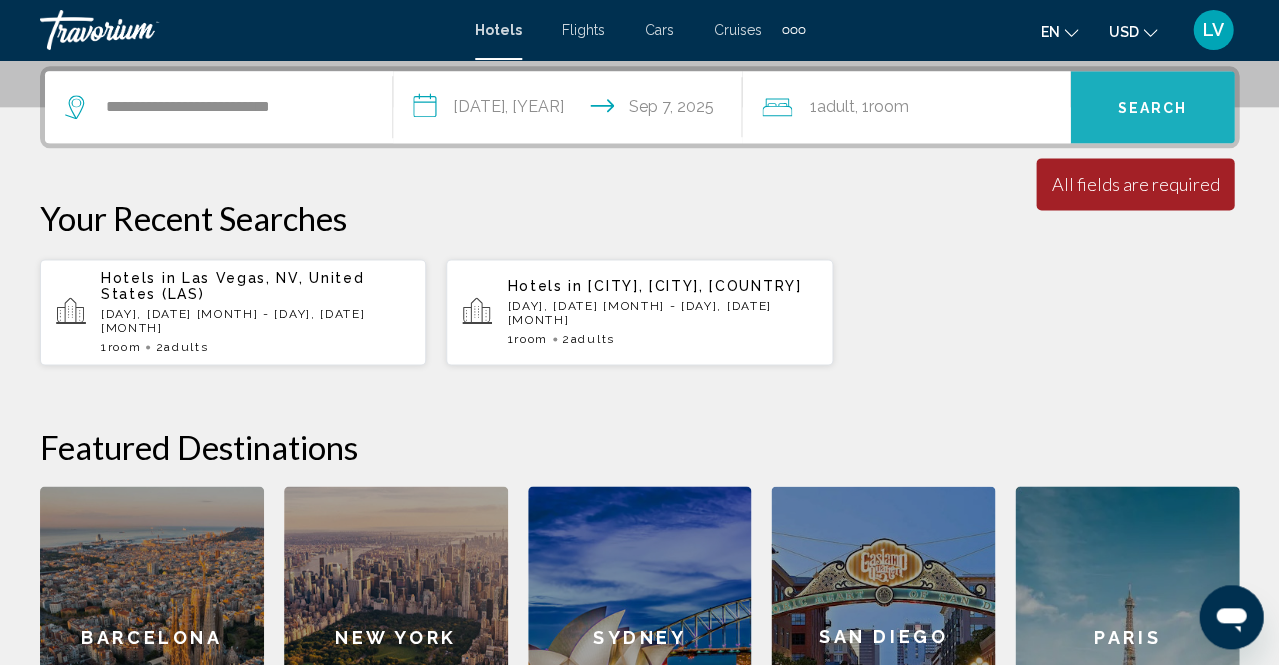 click on "Search" at bounding box center [1152, 108] 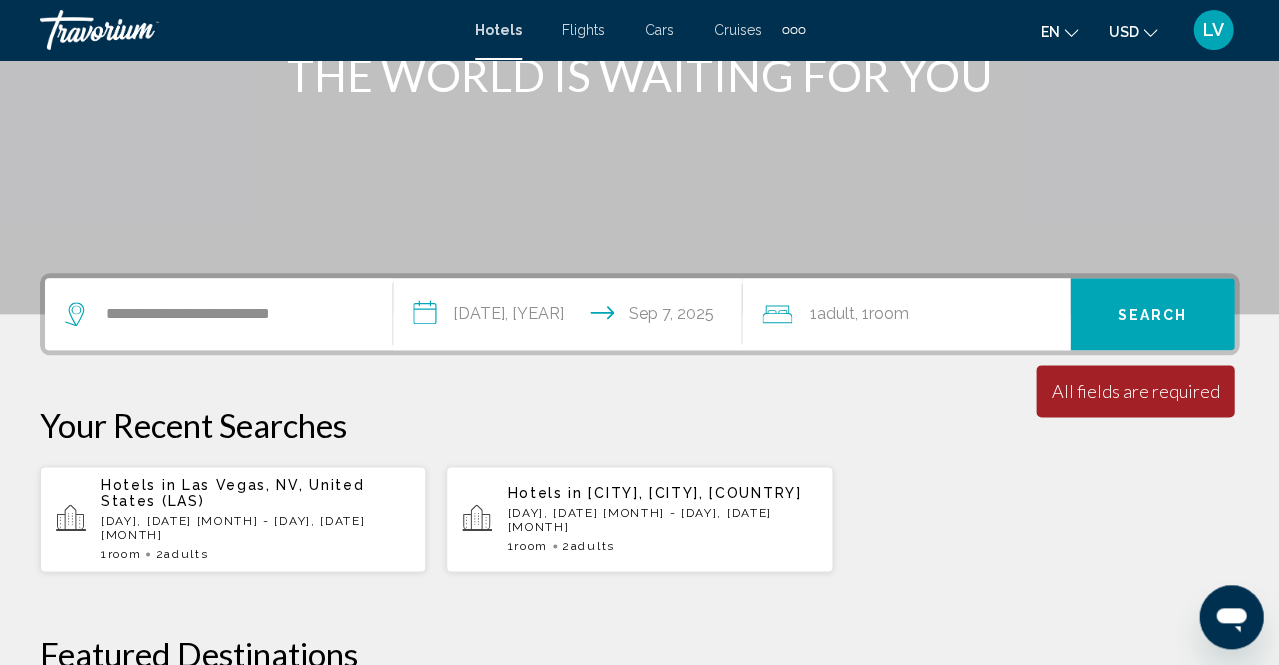 scroll, scrollTop: 283, scrollLeft: 0, axis: vertical 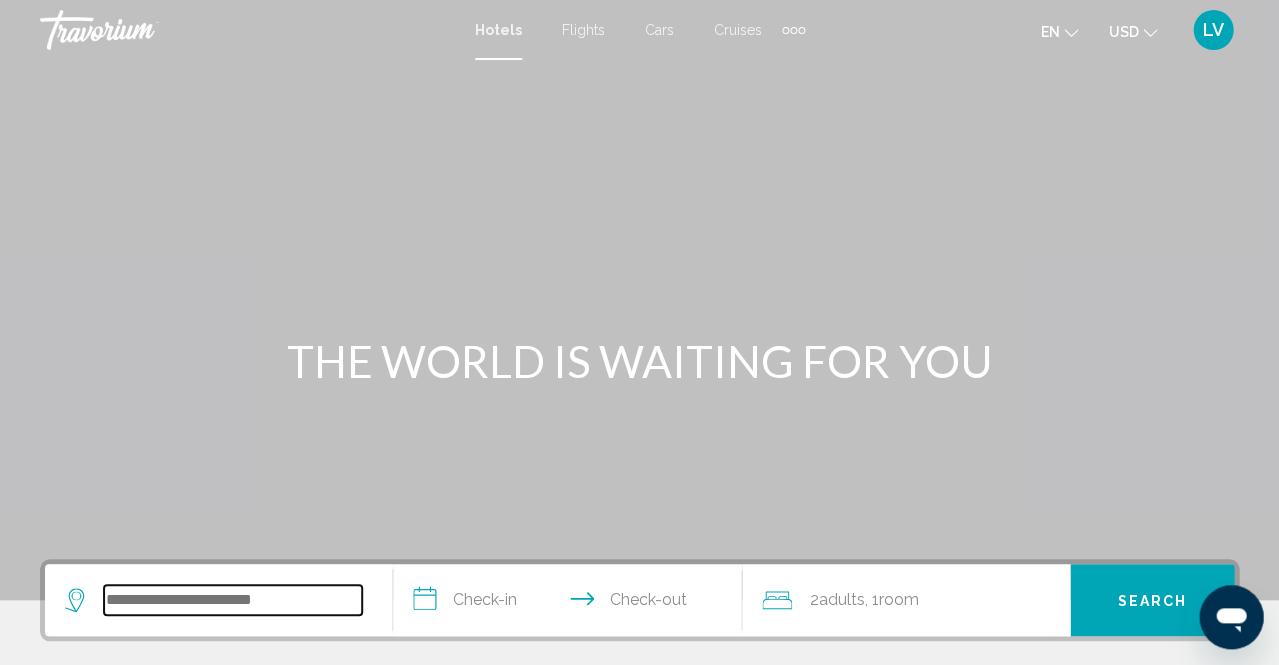 click at bounding box center (233, 600) 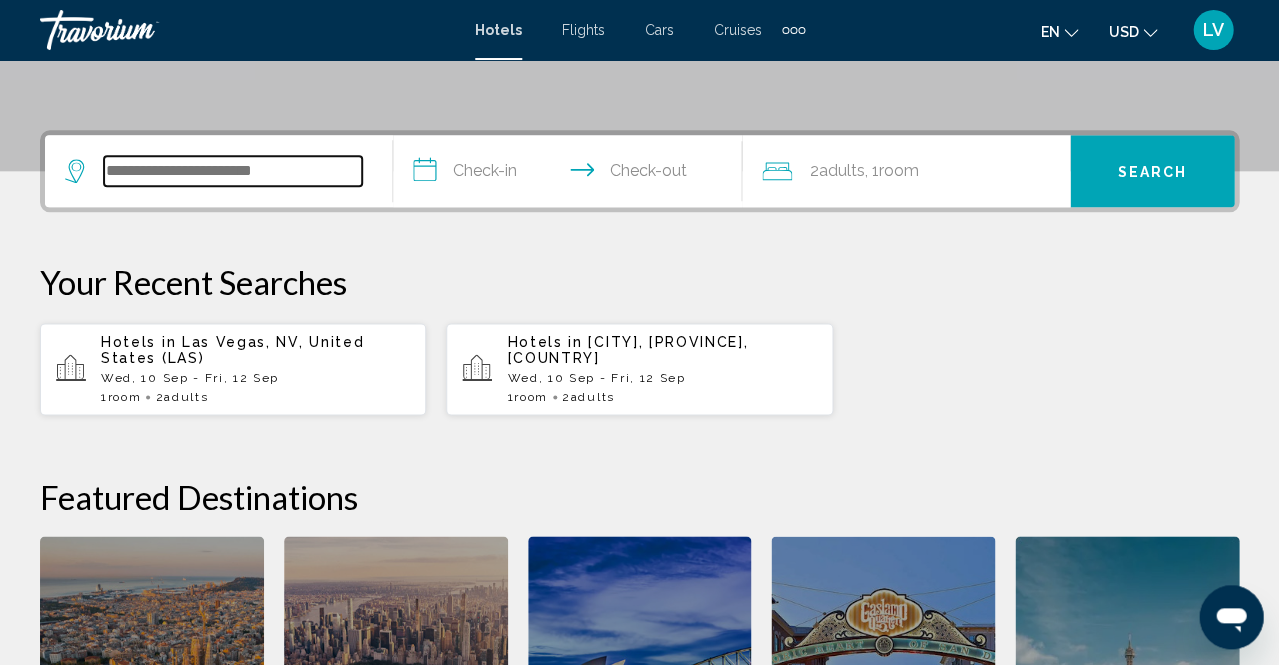 scroll, scrollTop: 493, scrollLeft: 0, axis: vertical 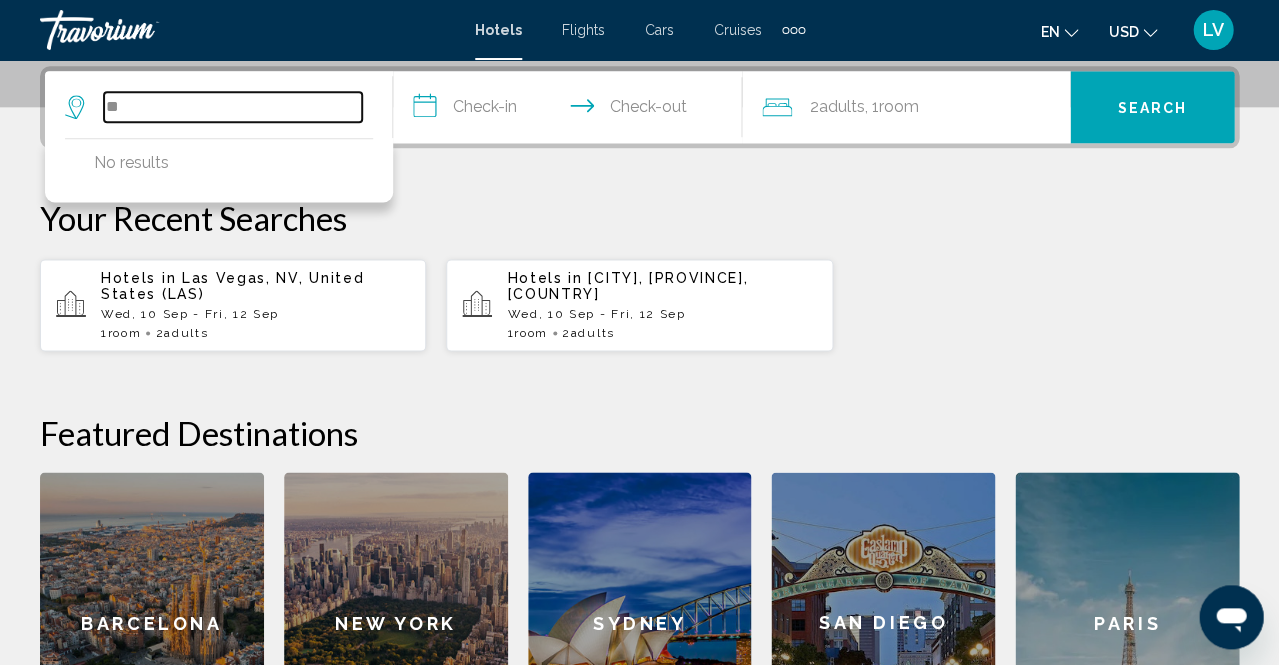 type on "*" 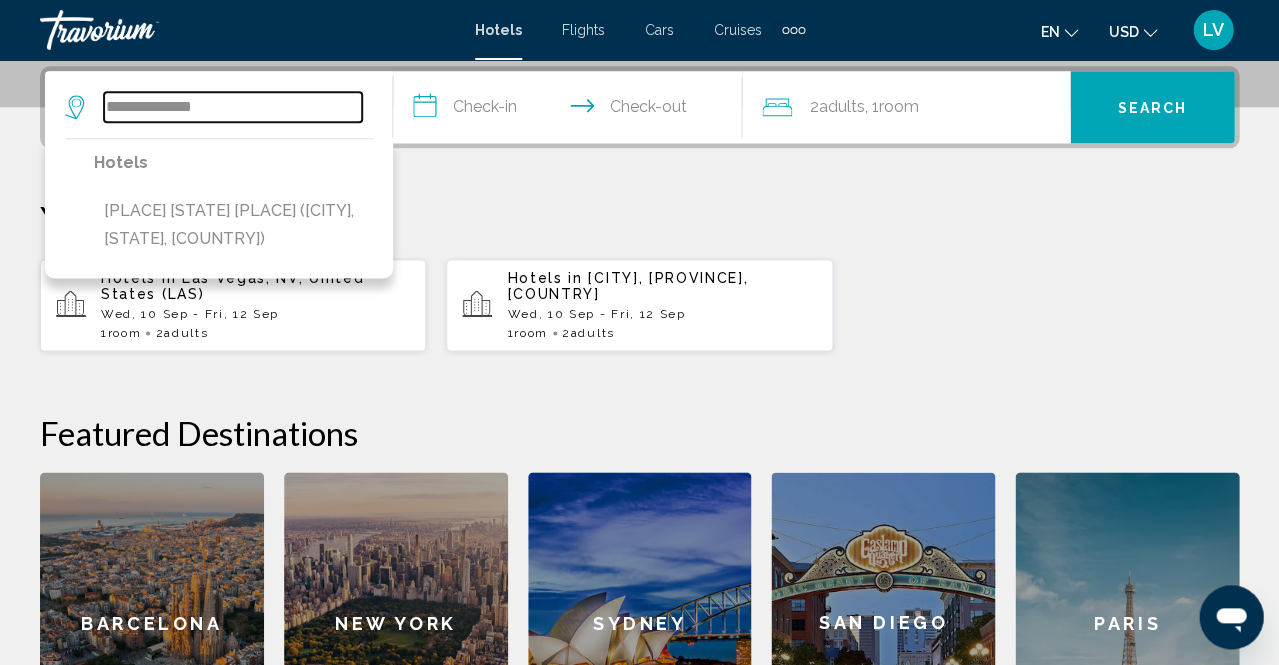 type on "**********" 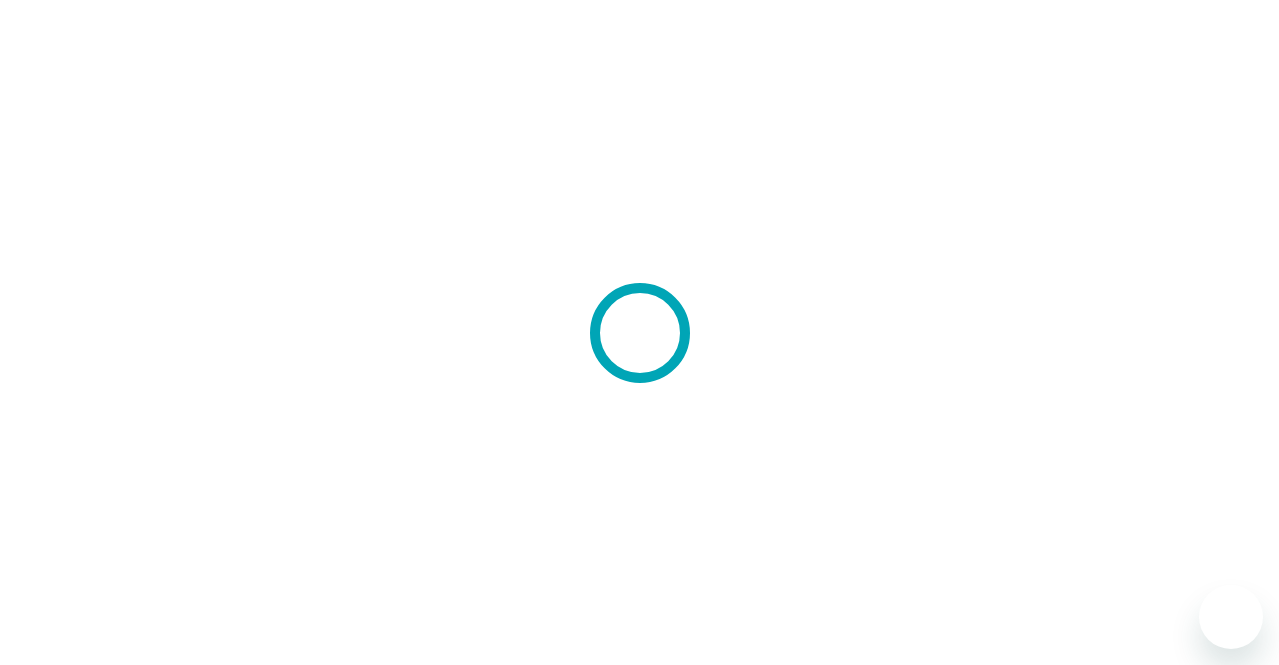 scroll, scrollTop: 0, scrollLeft: 0, axis: both 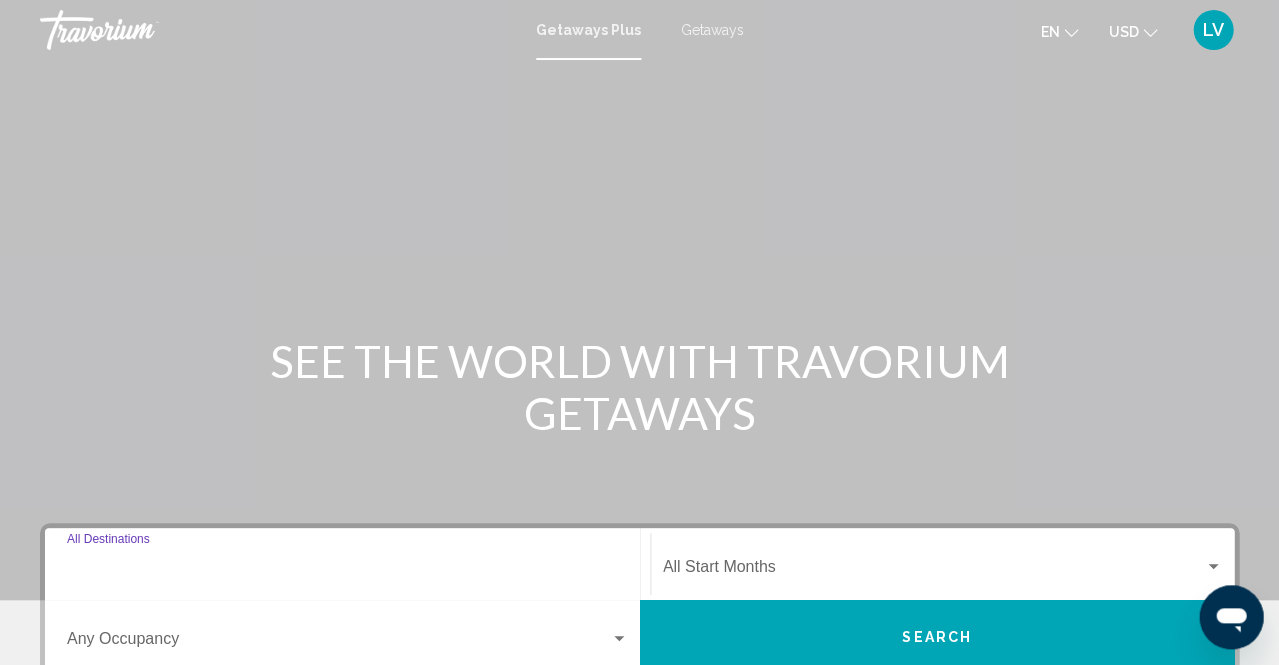 click on "Destination All Destinations" at bounding box center [347, 571] 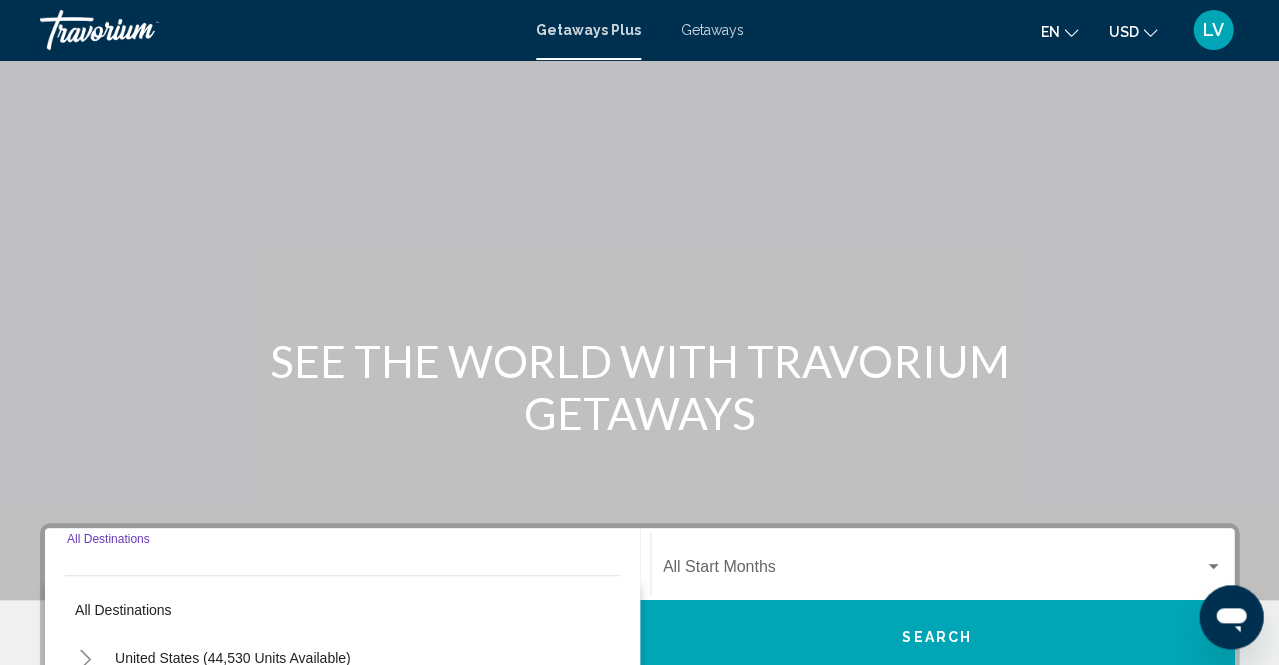 scroll, scrollTop: 455, scrollLeft: 0, axis: vertical 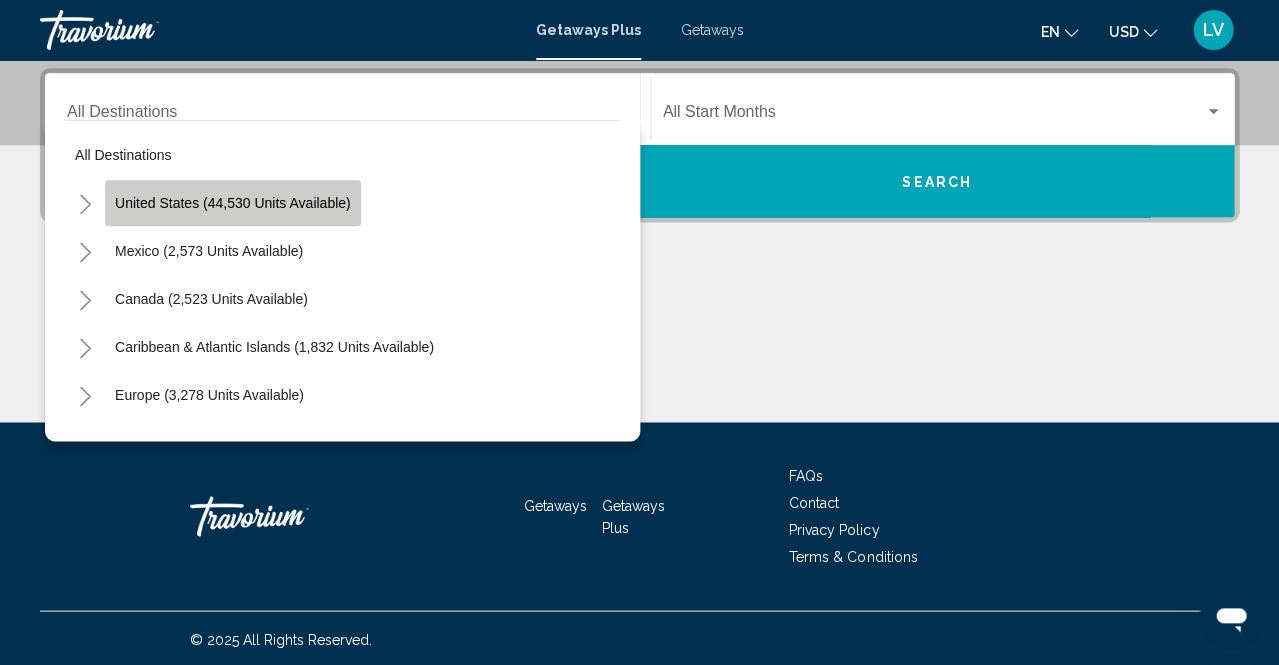 click on "United States (44,530 units available)" at bounding box center [209, 251] 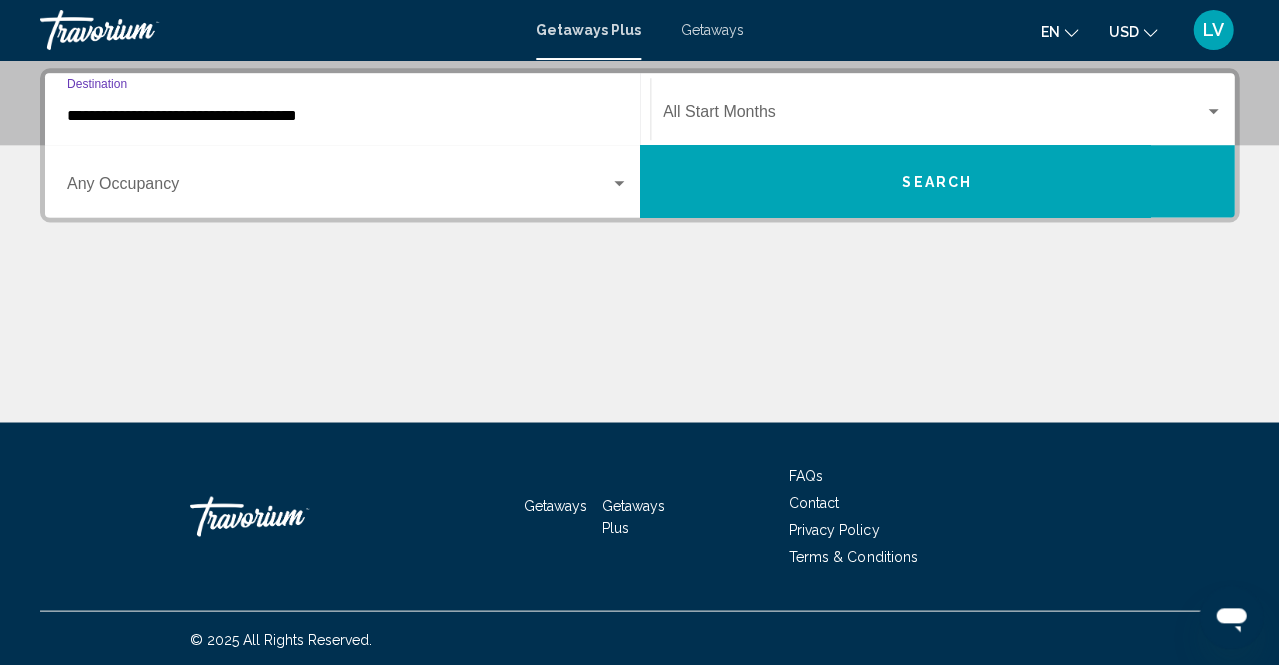 click on "**********" at bounding box center [347, 116] 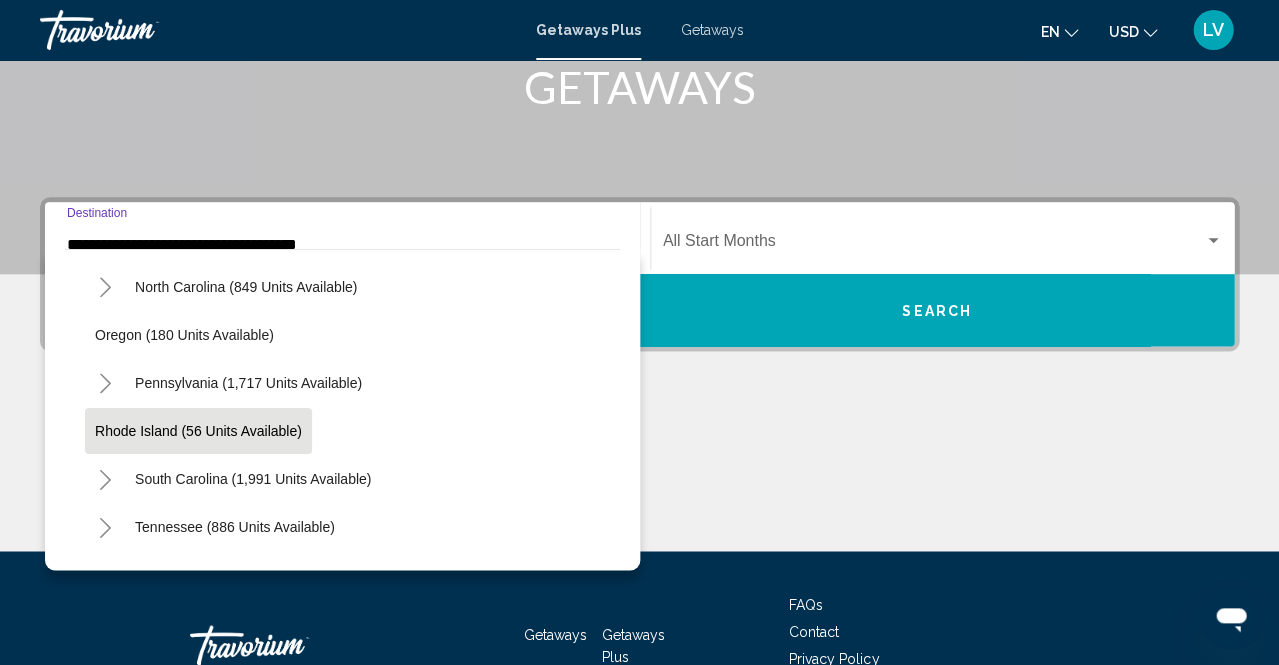 scroll, scrollTop: 1402, scrollLeft: 0, axis: vertical 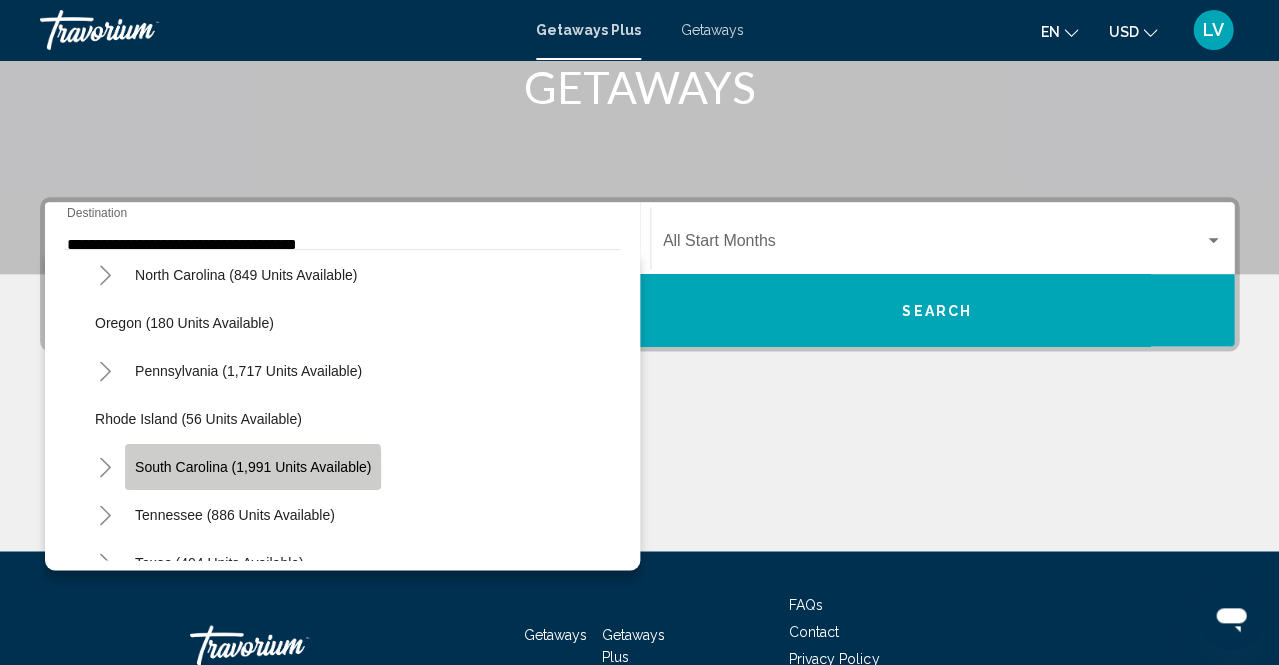 click on "South Carolina (1,991 units available)" 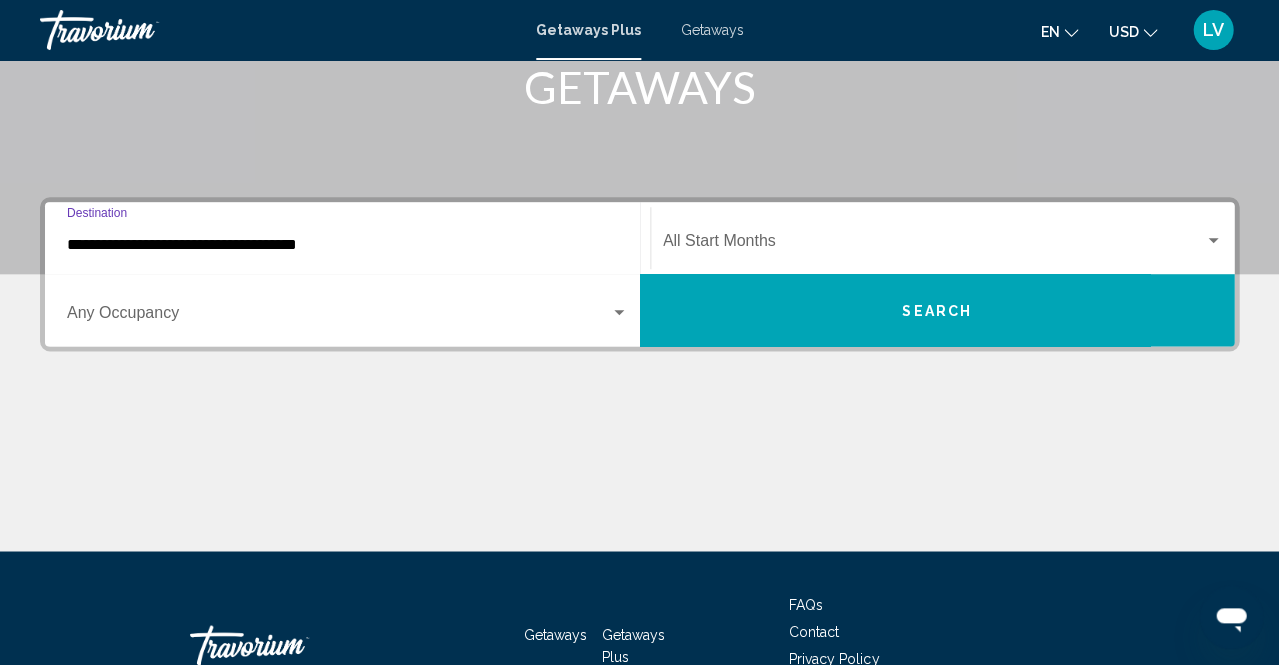 scroll, scrollTop: 455, scrollLeft: 0, axis: vertical 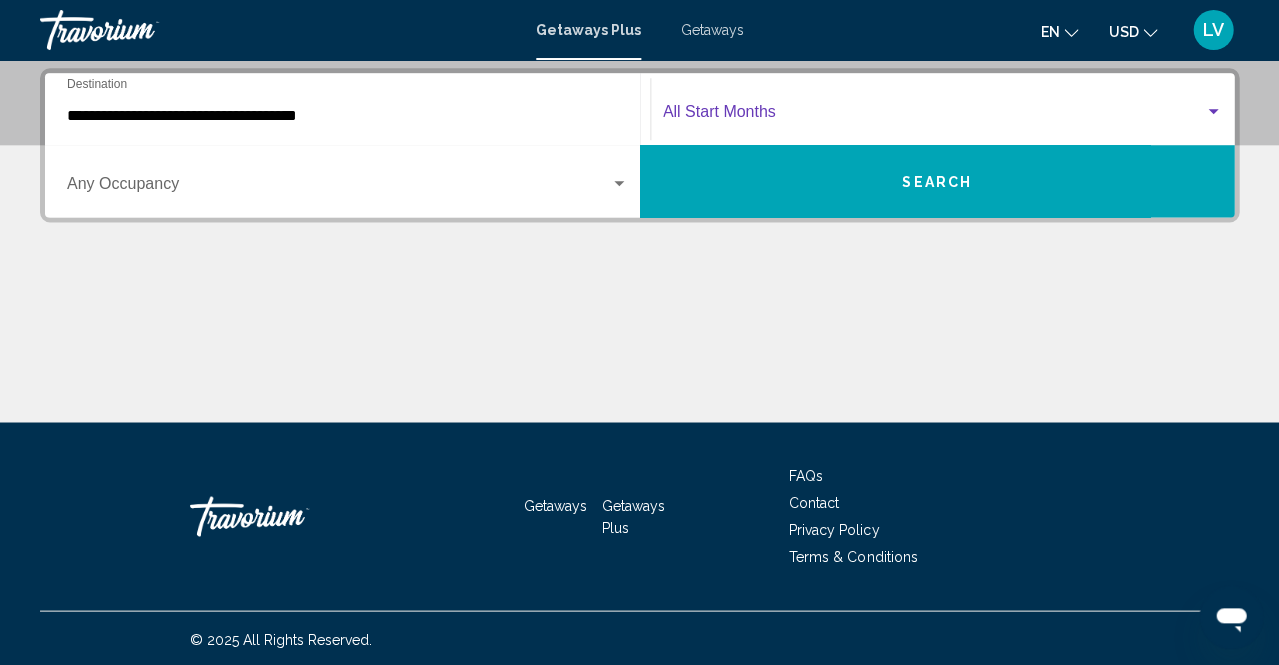 click at bounding box center (934, 116) 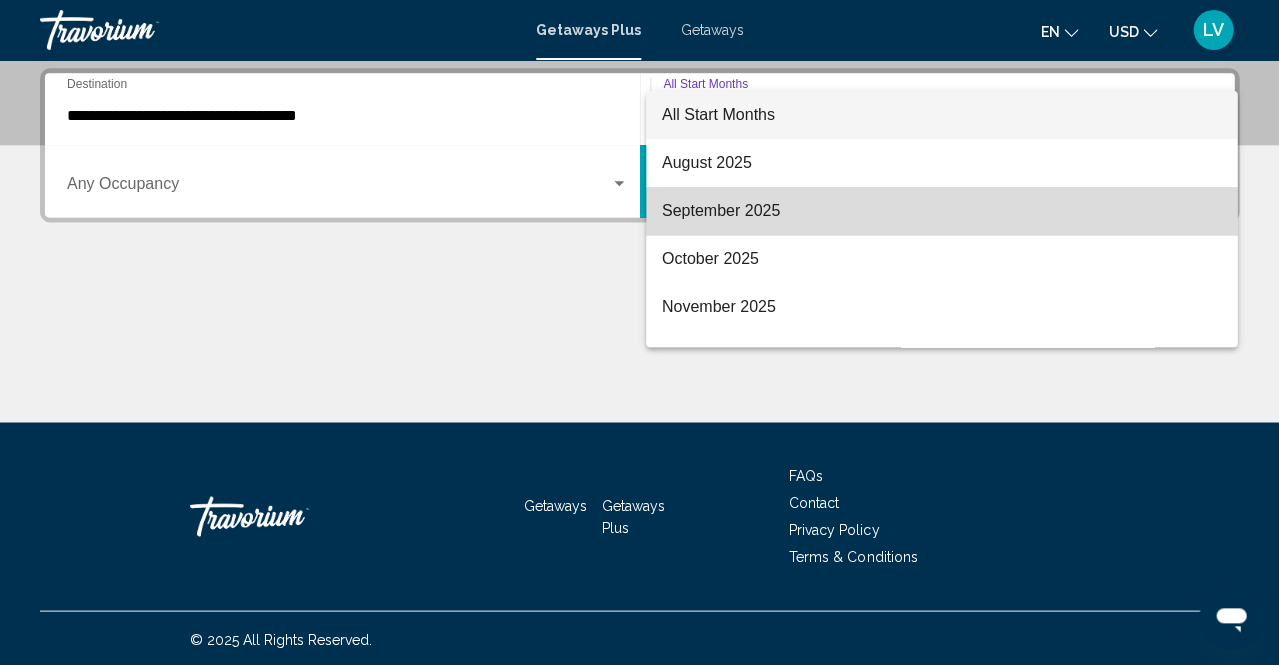 click on "September 2025" at bounding box center [941, 211] 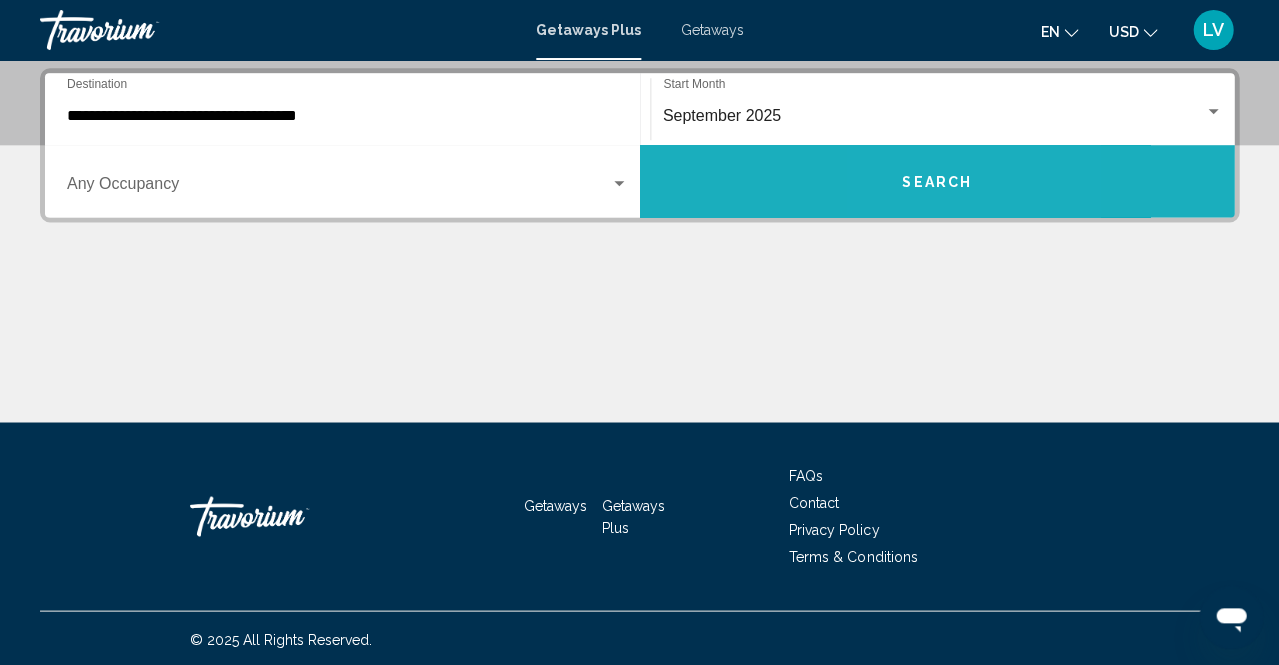 click on "Search" at bounding box center [937, 182] 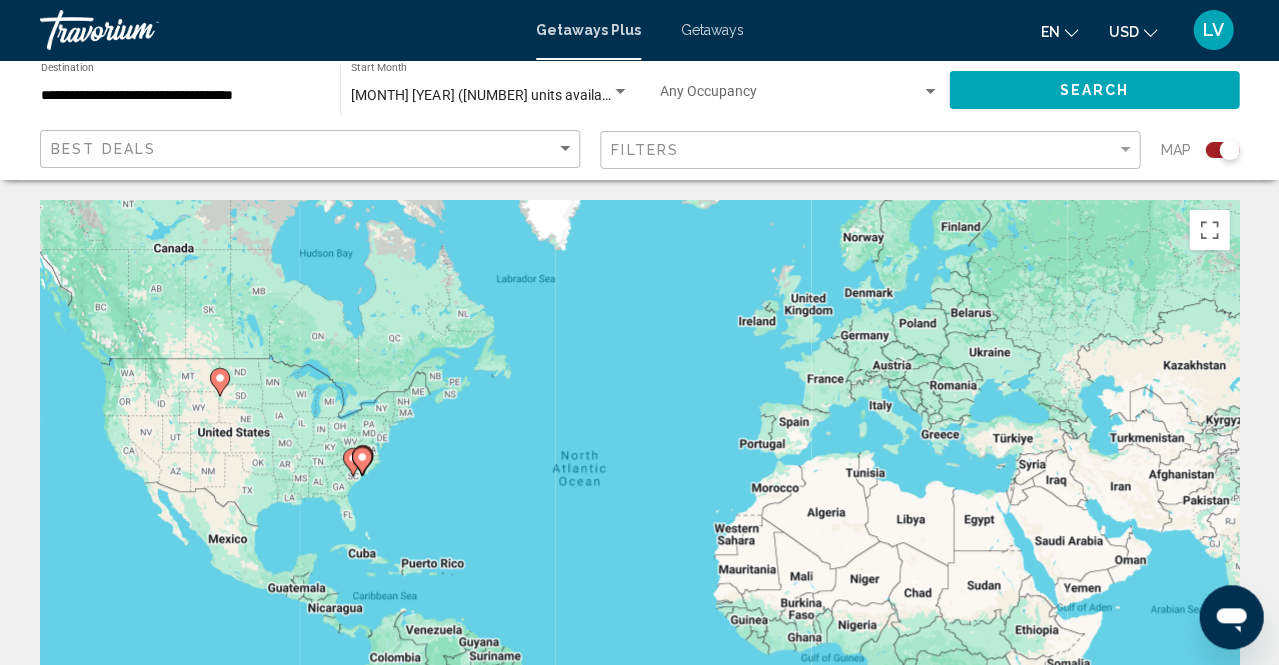 scroll, scrollTop: 0, scrollLeft: 0, axis: both 